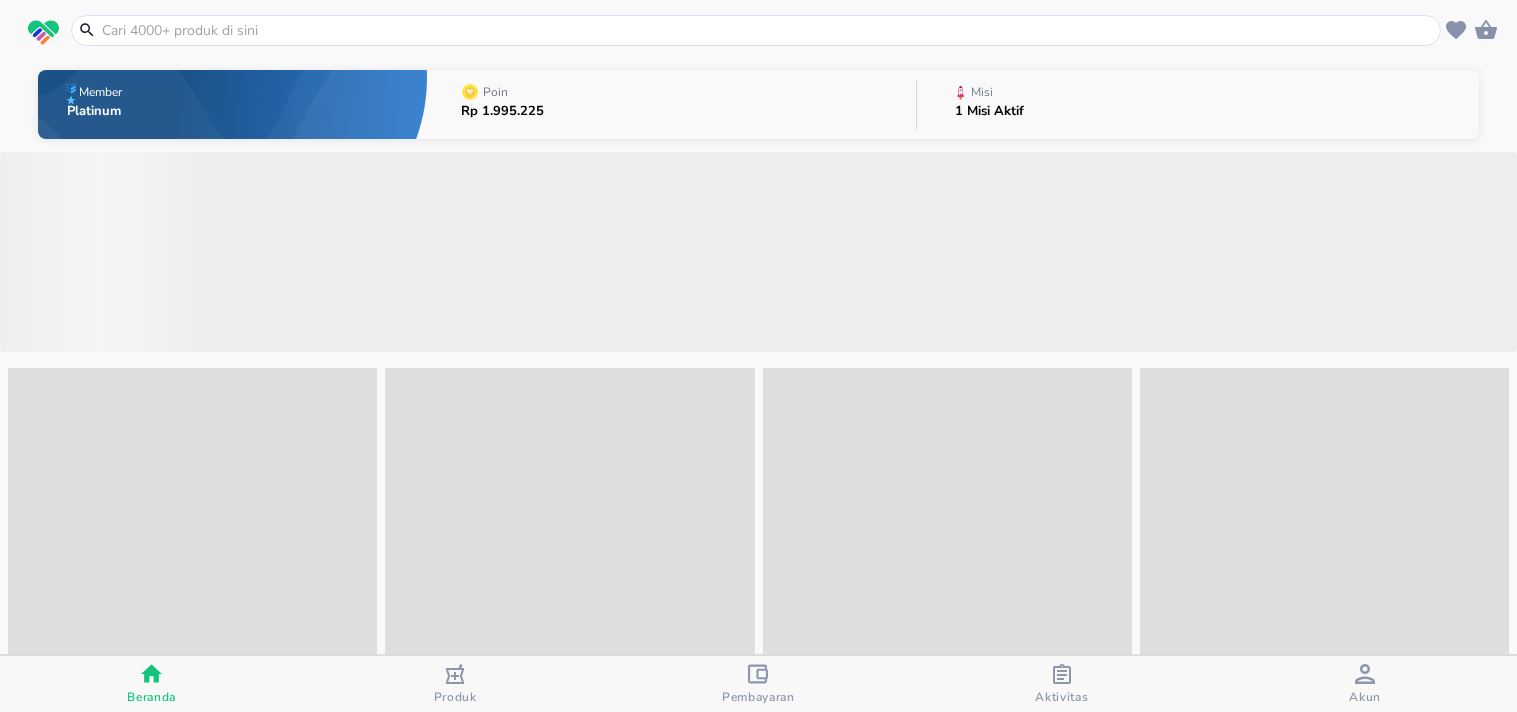scroll, scrollTop: 0, scrollLeft: 0, axis: both 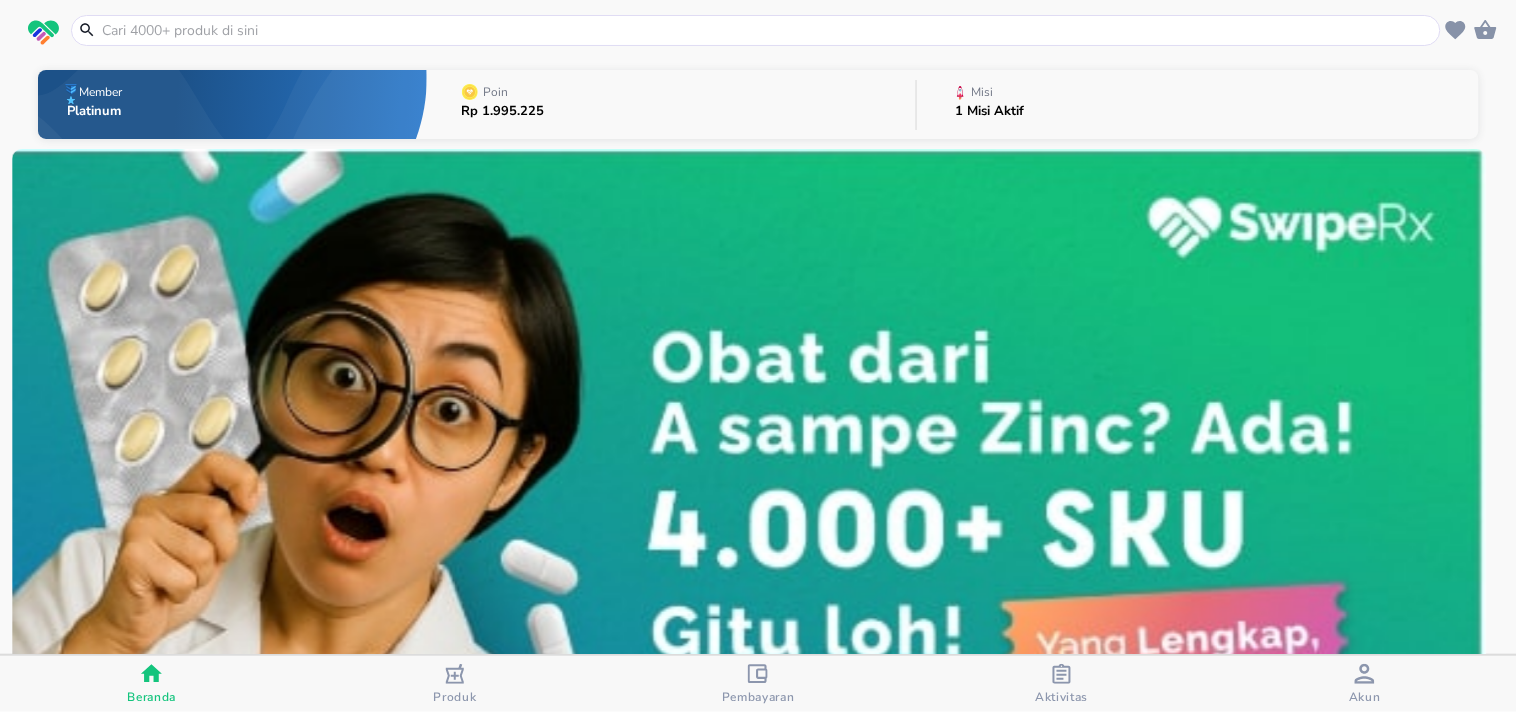 click at bounding box center (768, 30) 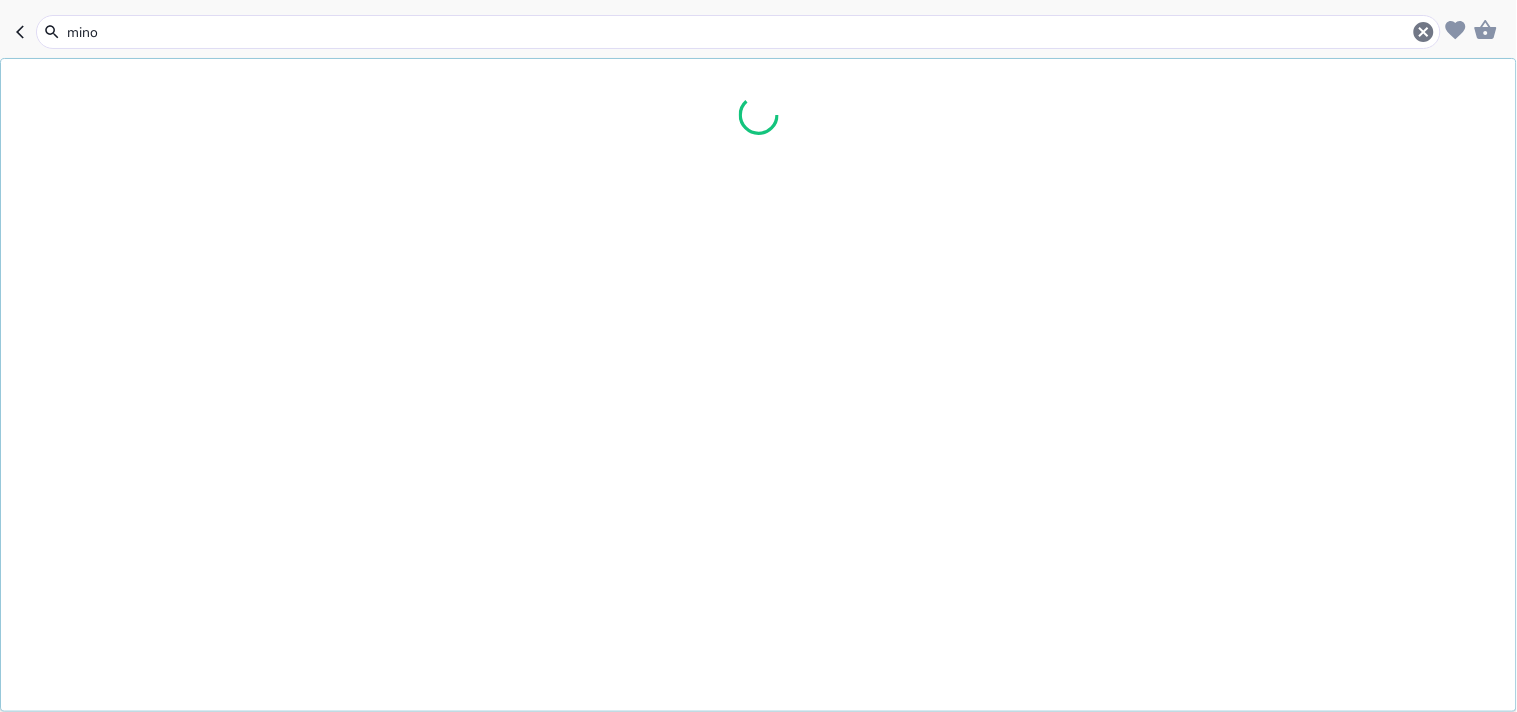 type on "minos" 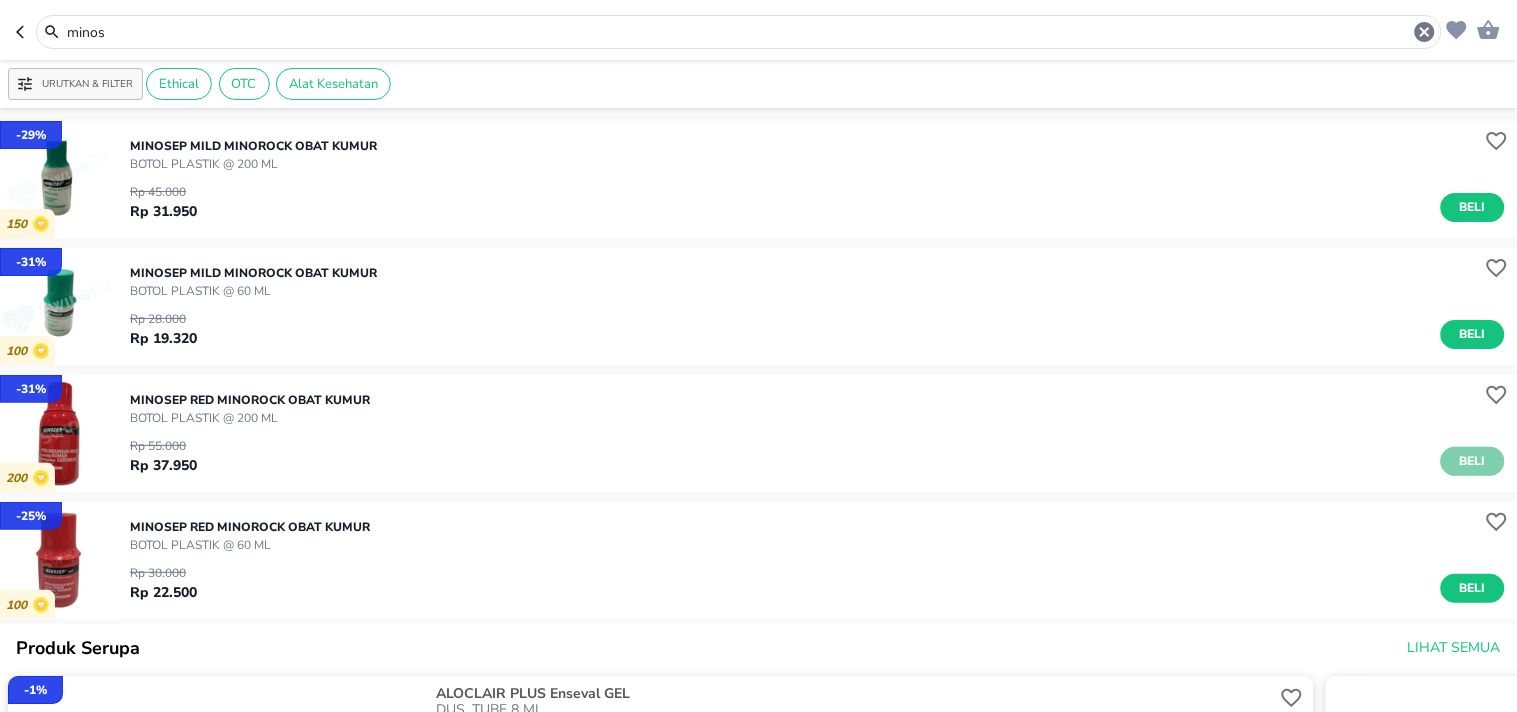 click on "Beli" at bounding box center (1473, 461) 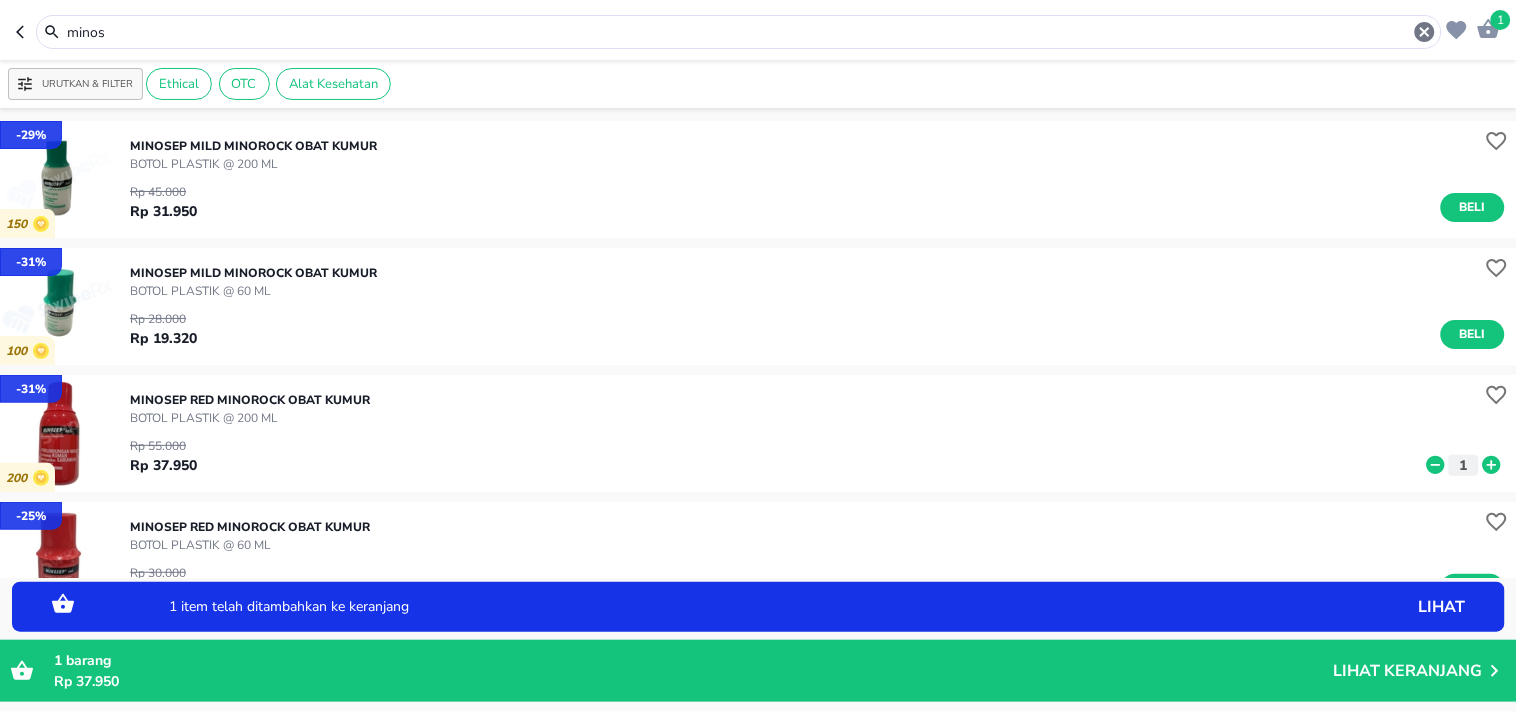click 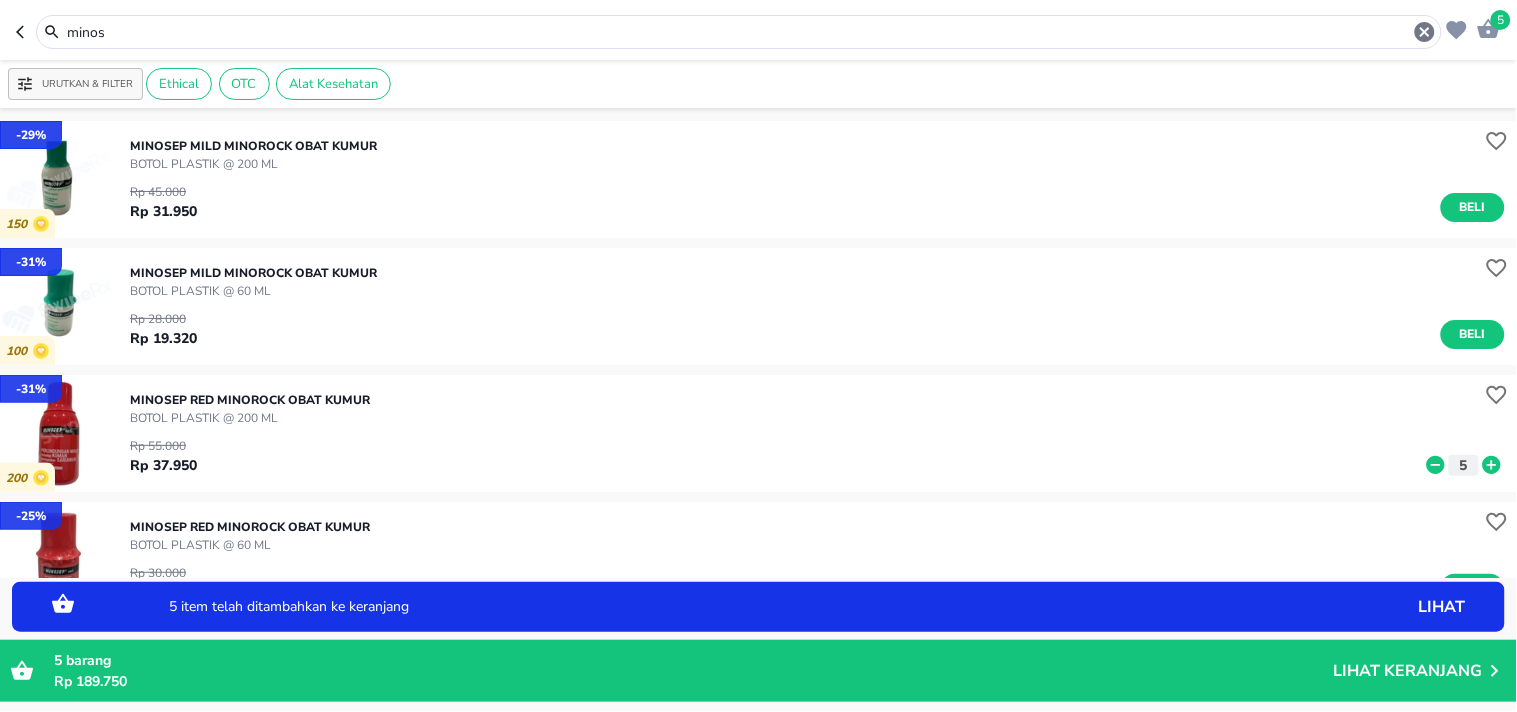 scroll, scrollTop: 194, scrollLeft: 0, axis: vertical 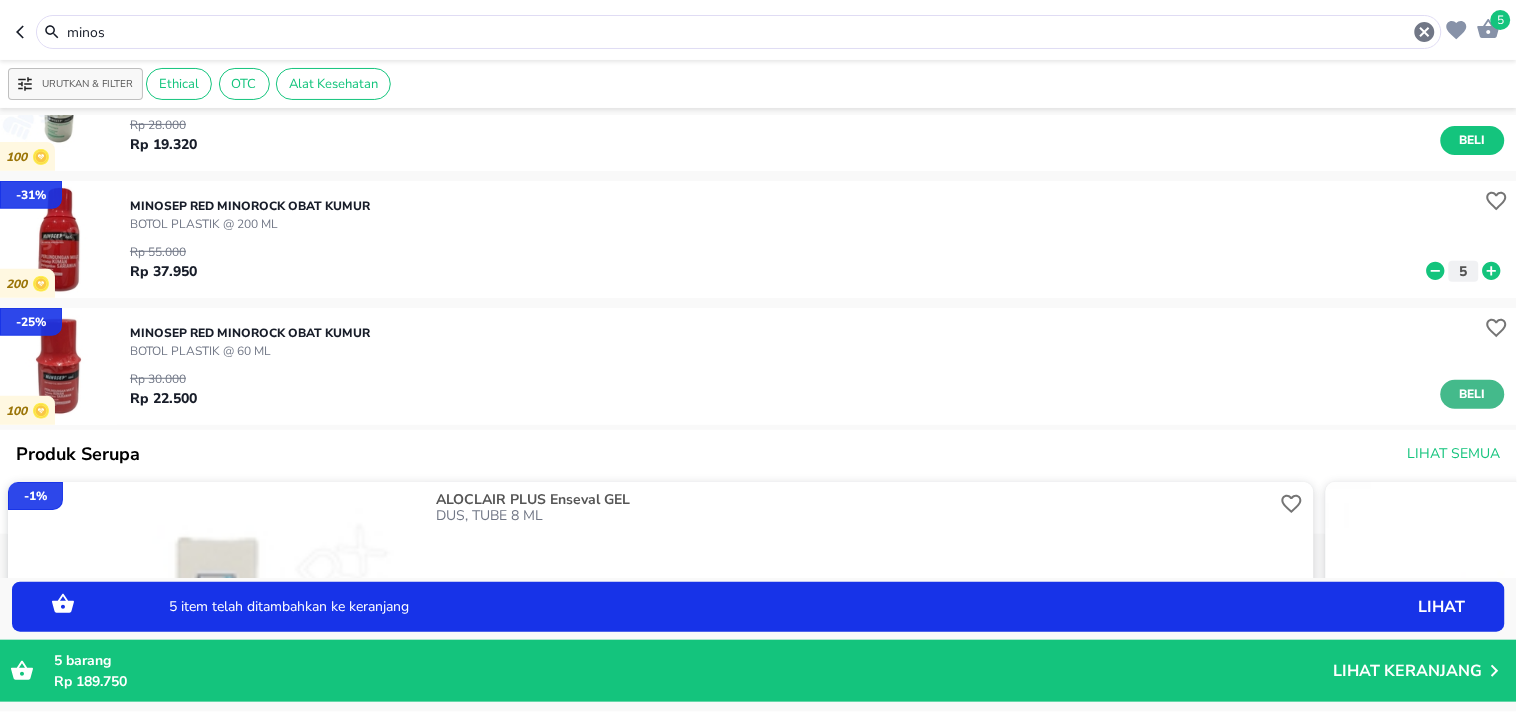 click on "Beli" at bounding box center [1473, 394] 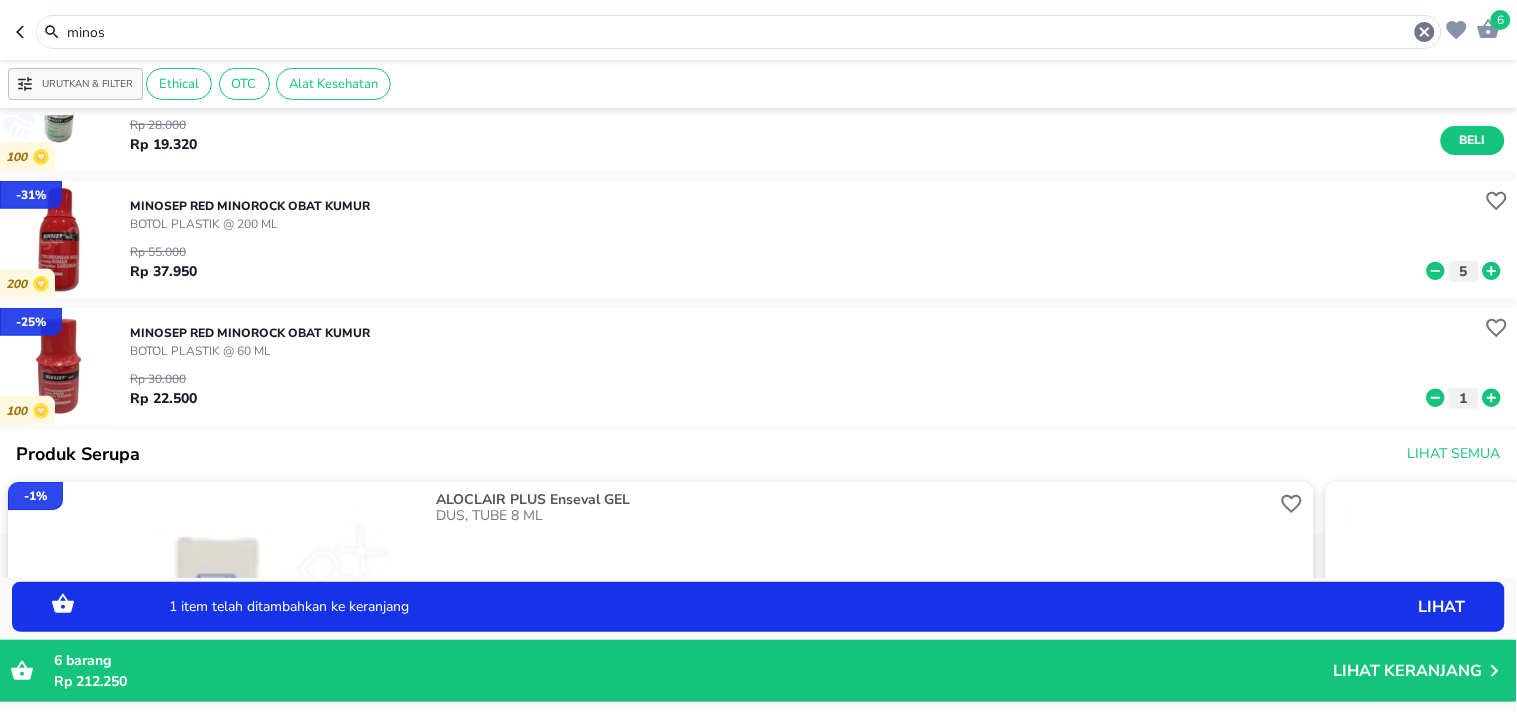 click 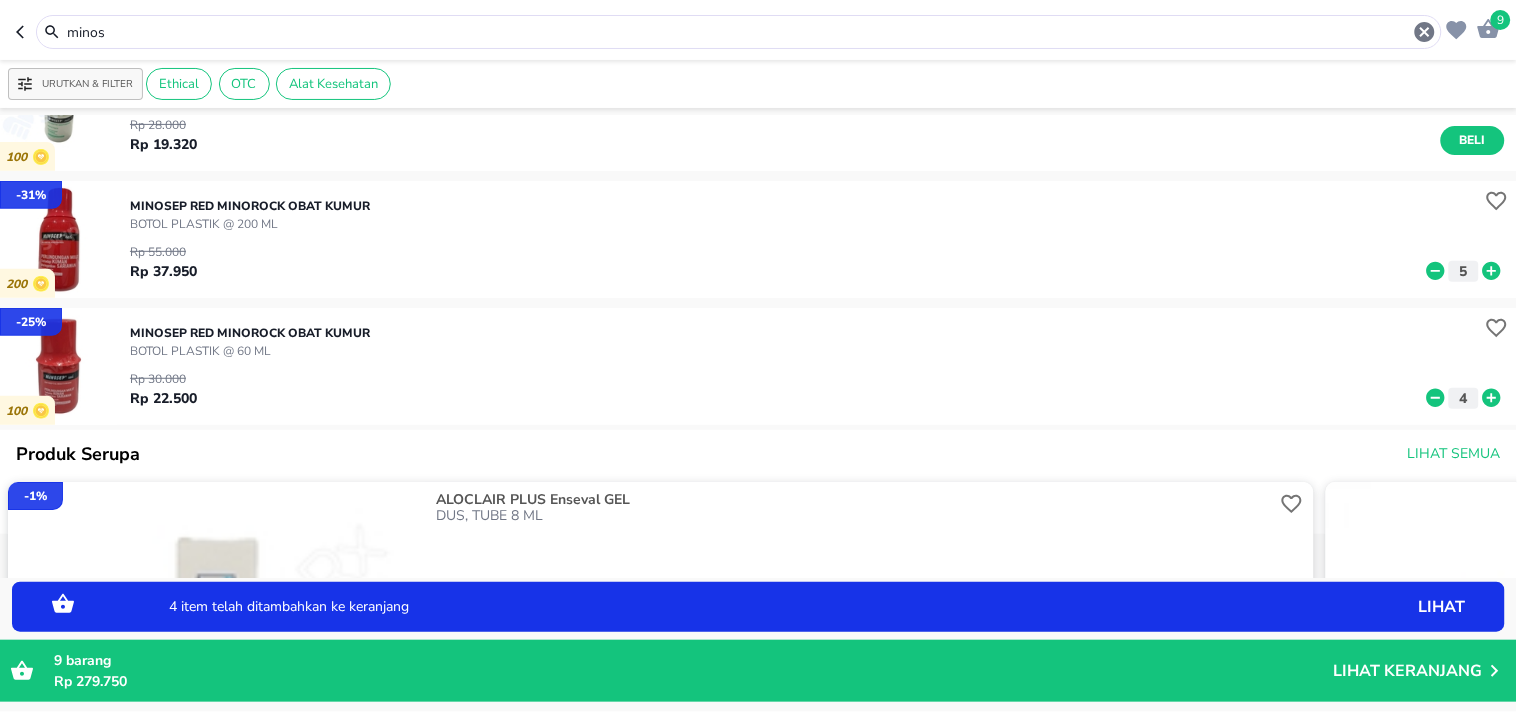 click 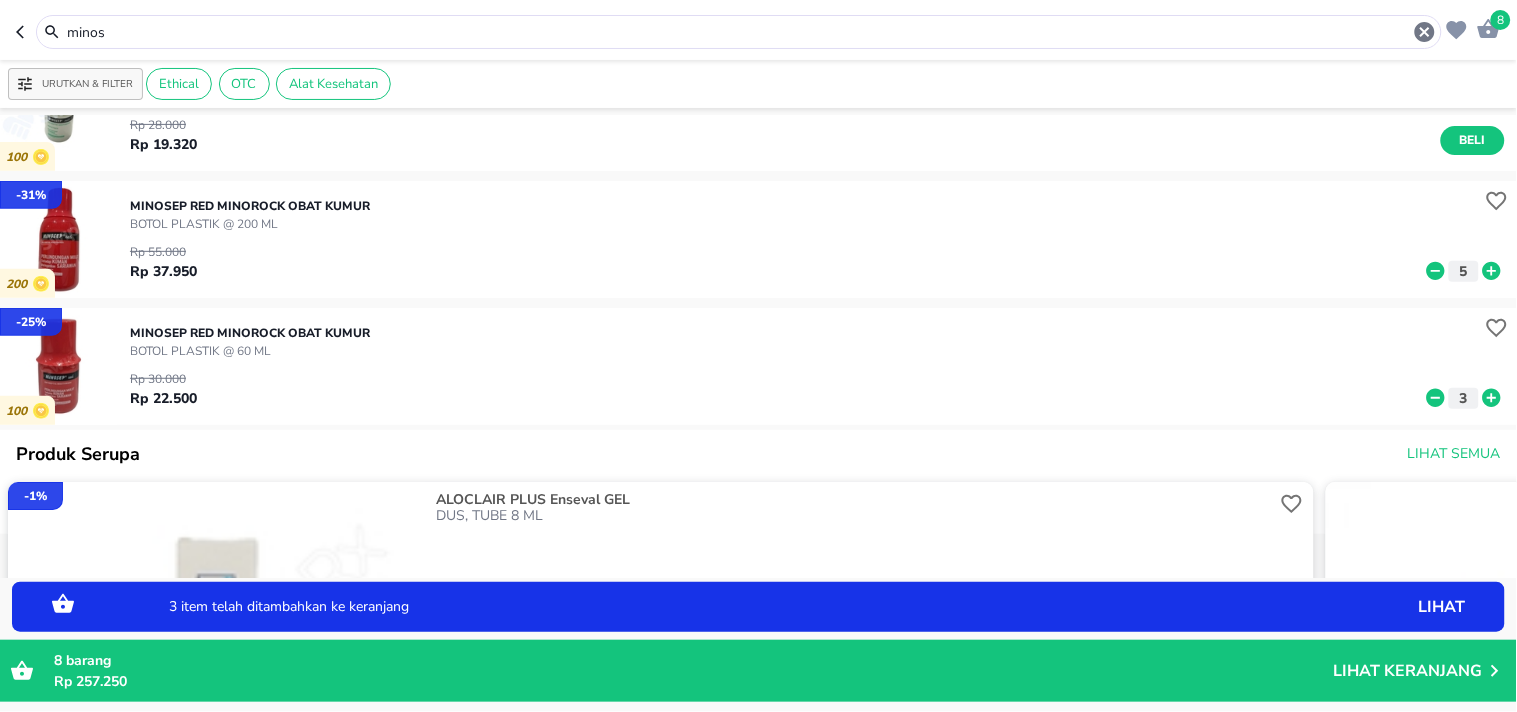 click 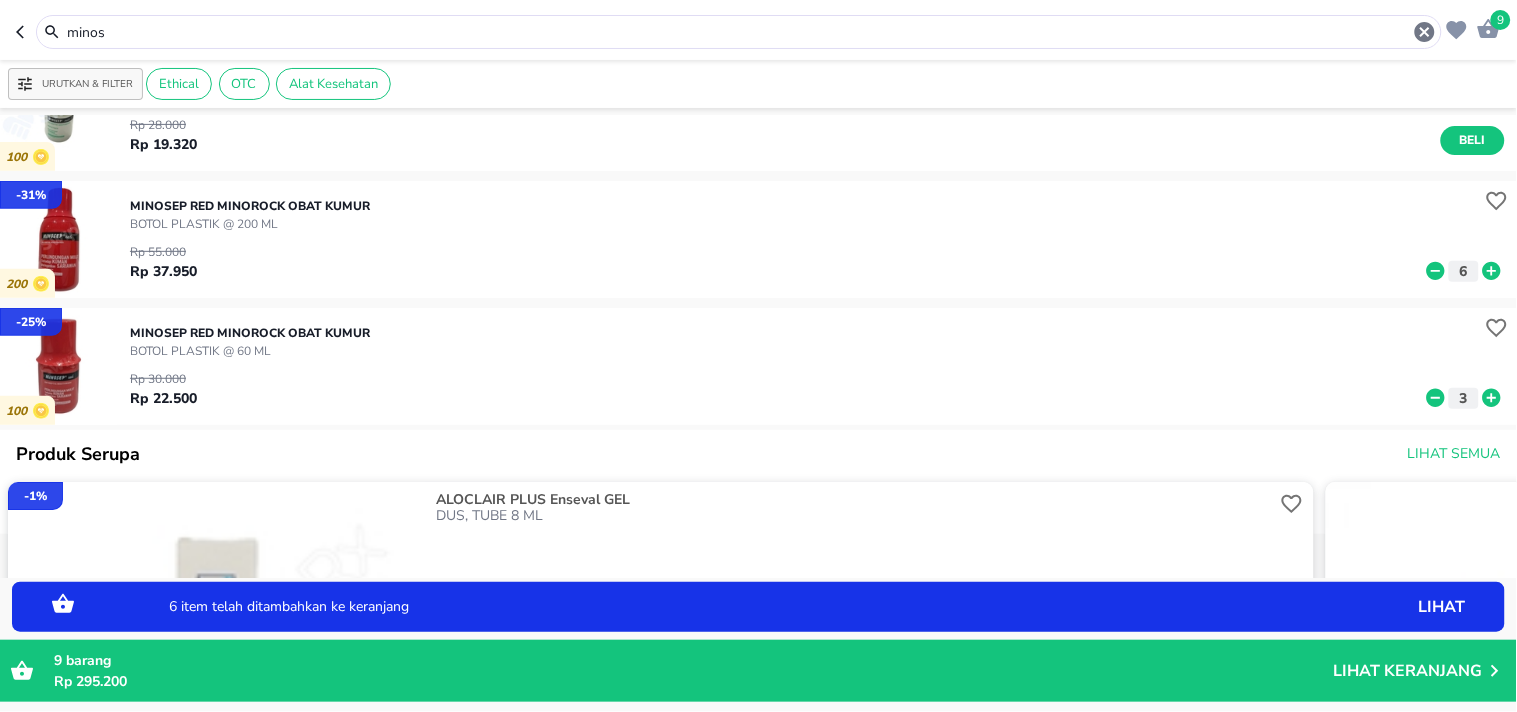 click 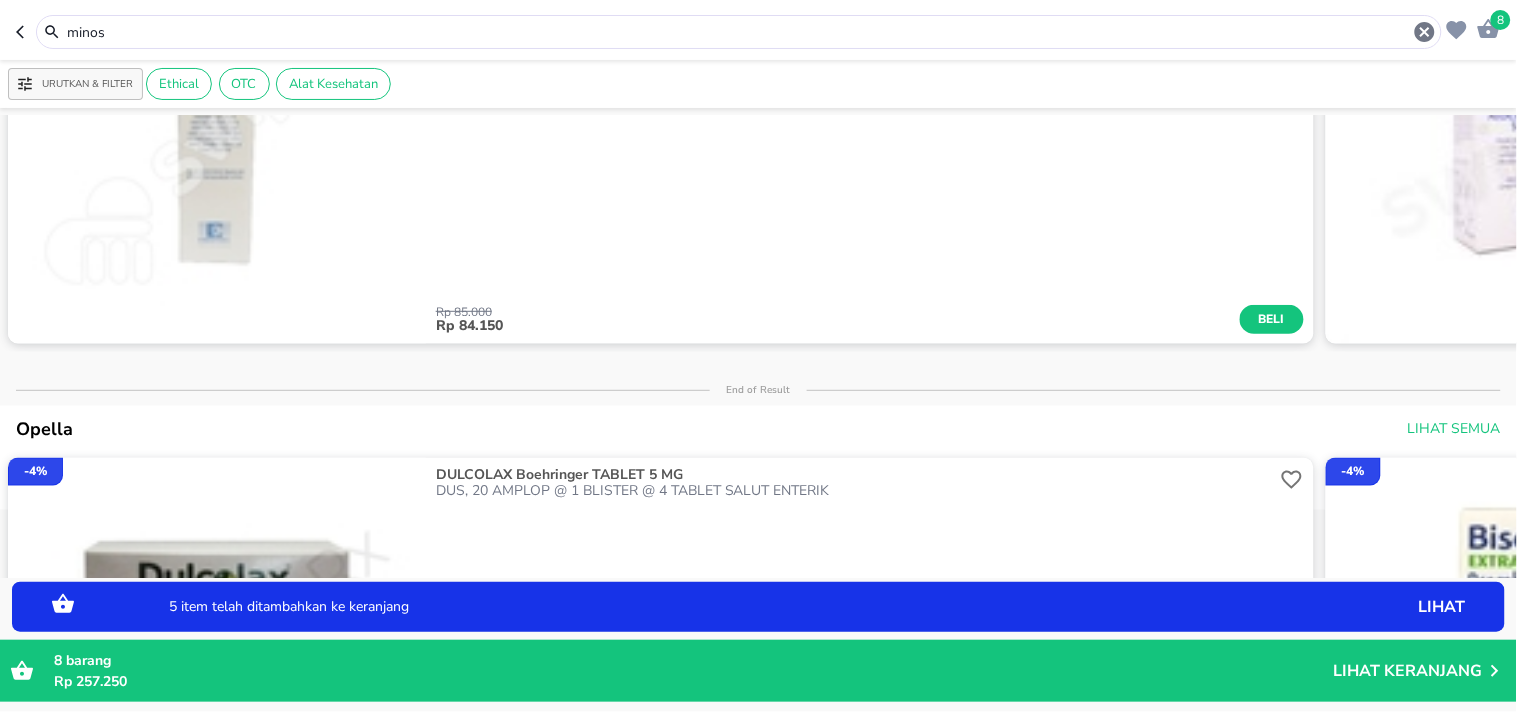 scroll, scrollTop: 0, scrollLeft: 0, axis: both 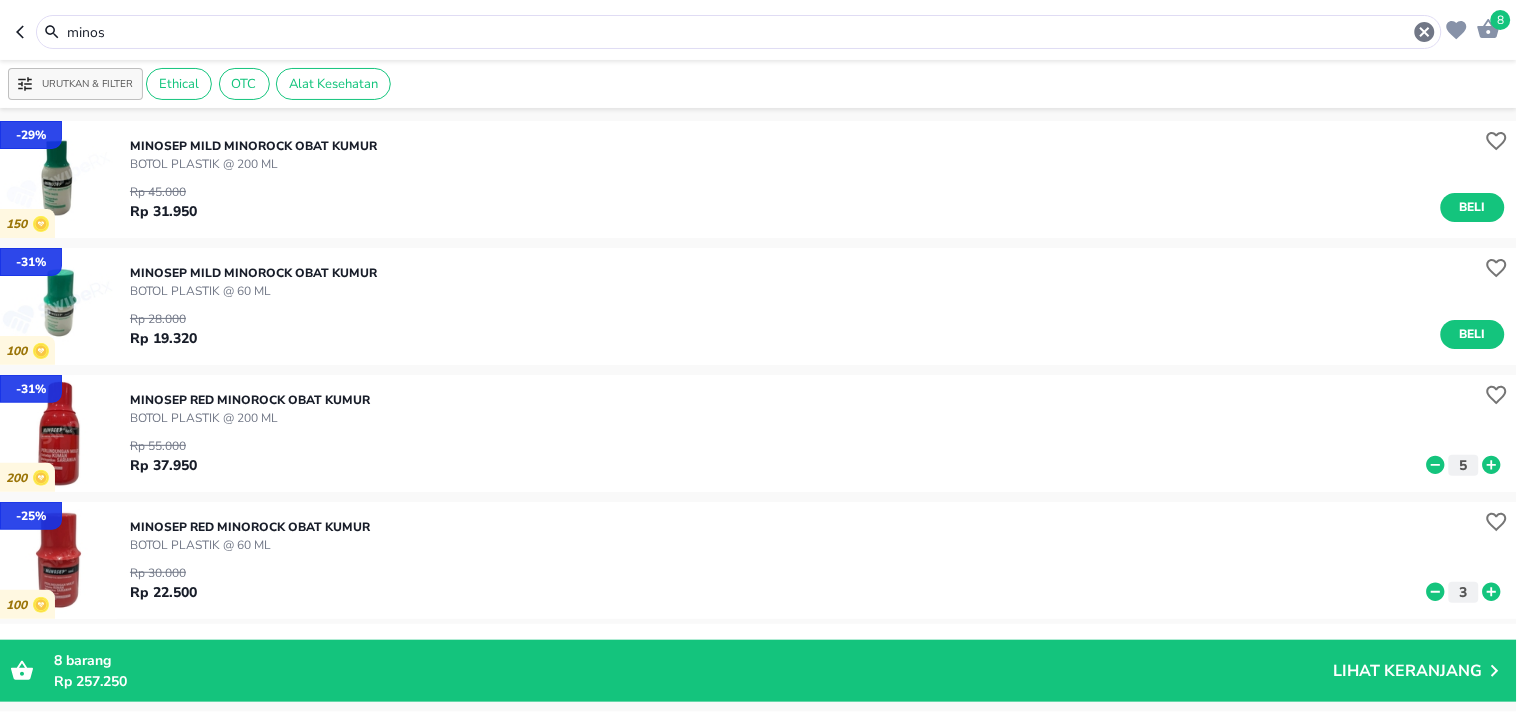 click on "minos" at bounding box center (739, 32) 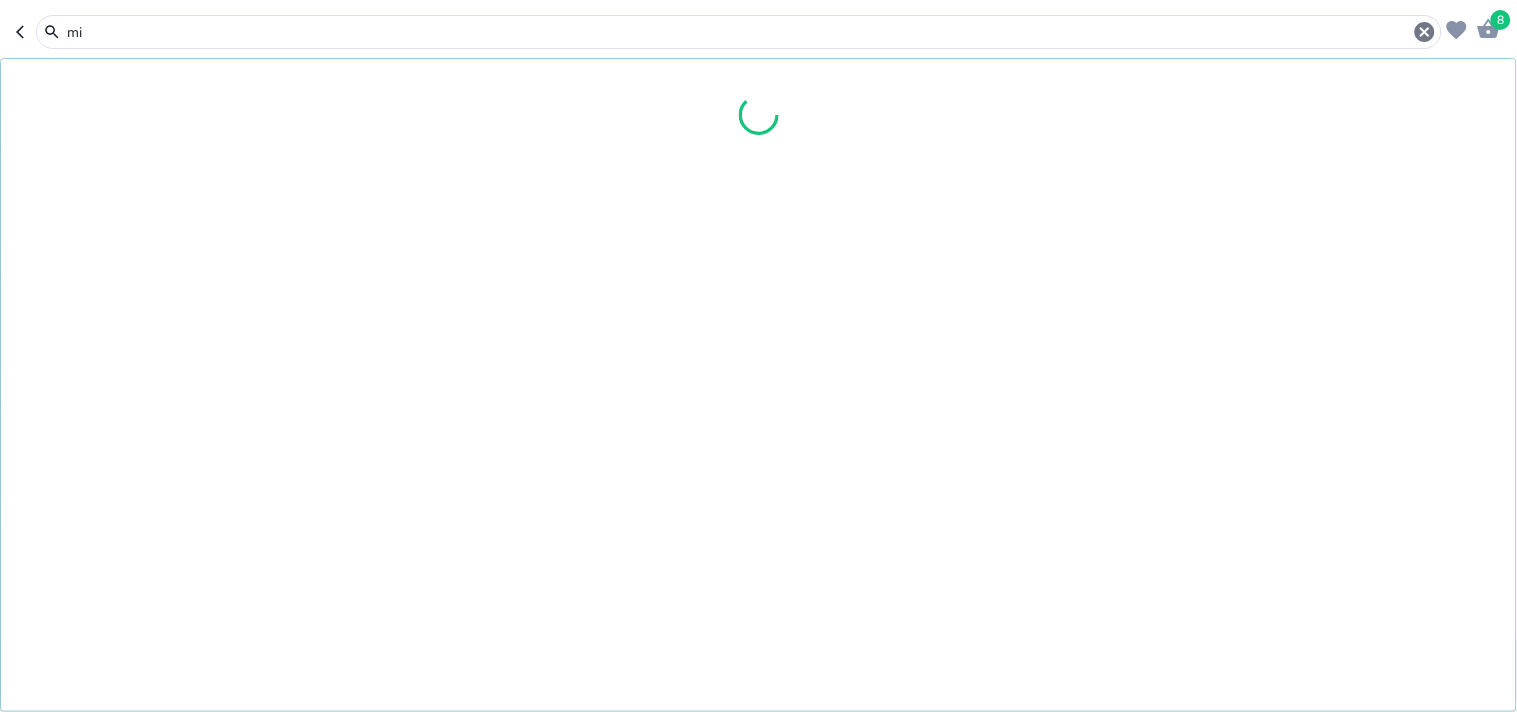 type on "m" 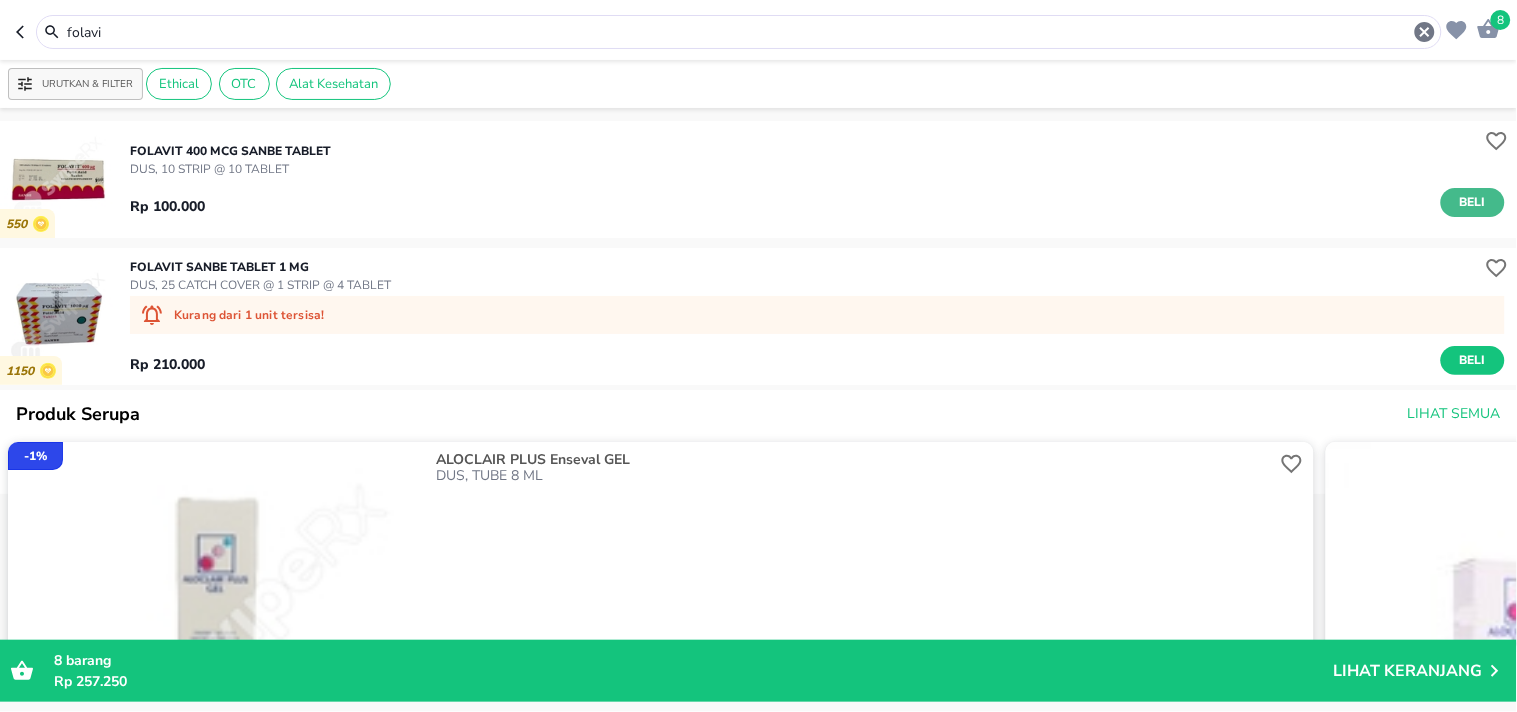 click on "Beli" at bounding box center (1473, 202) 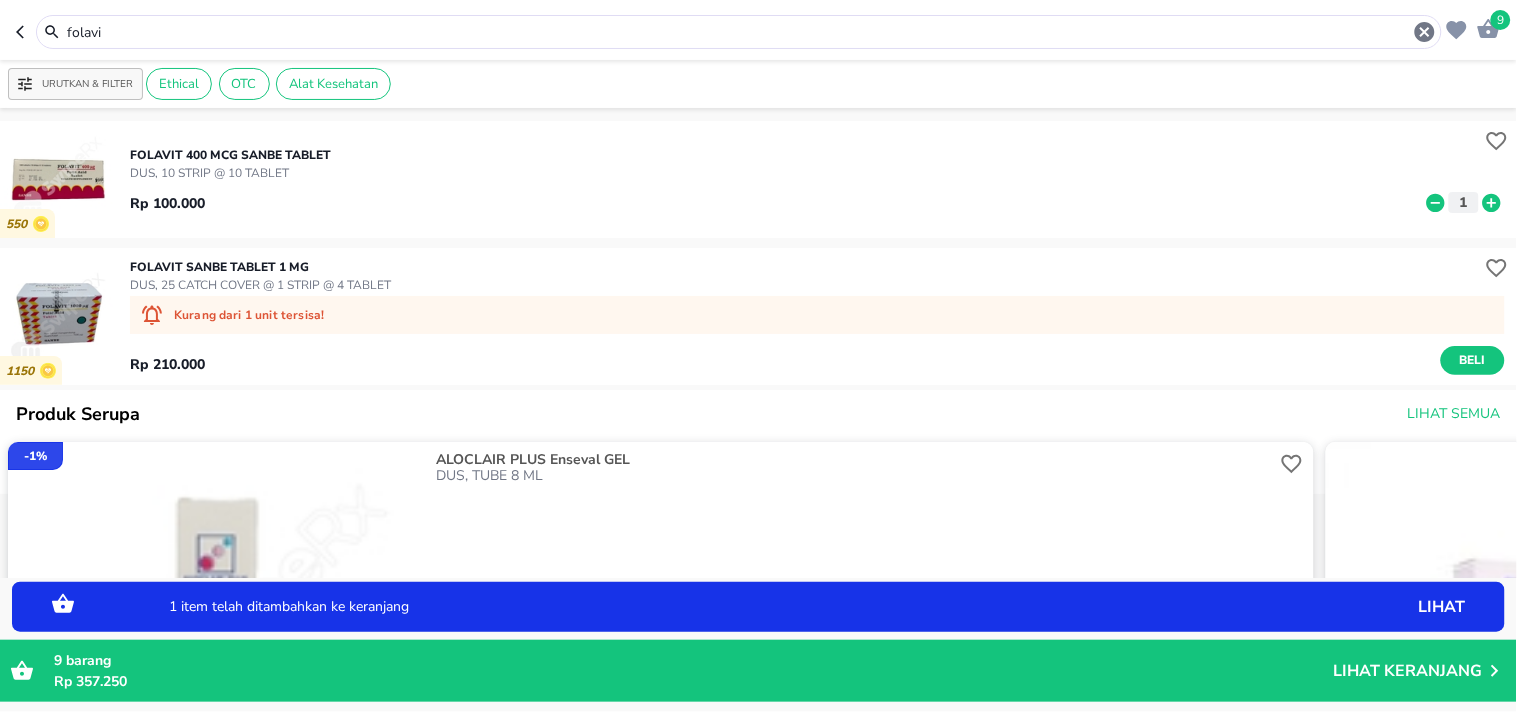 click 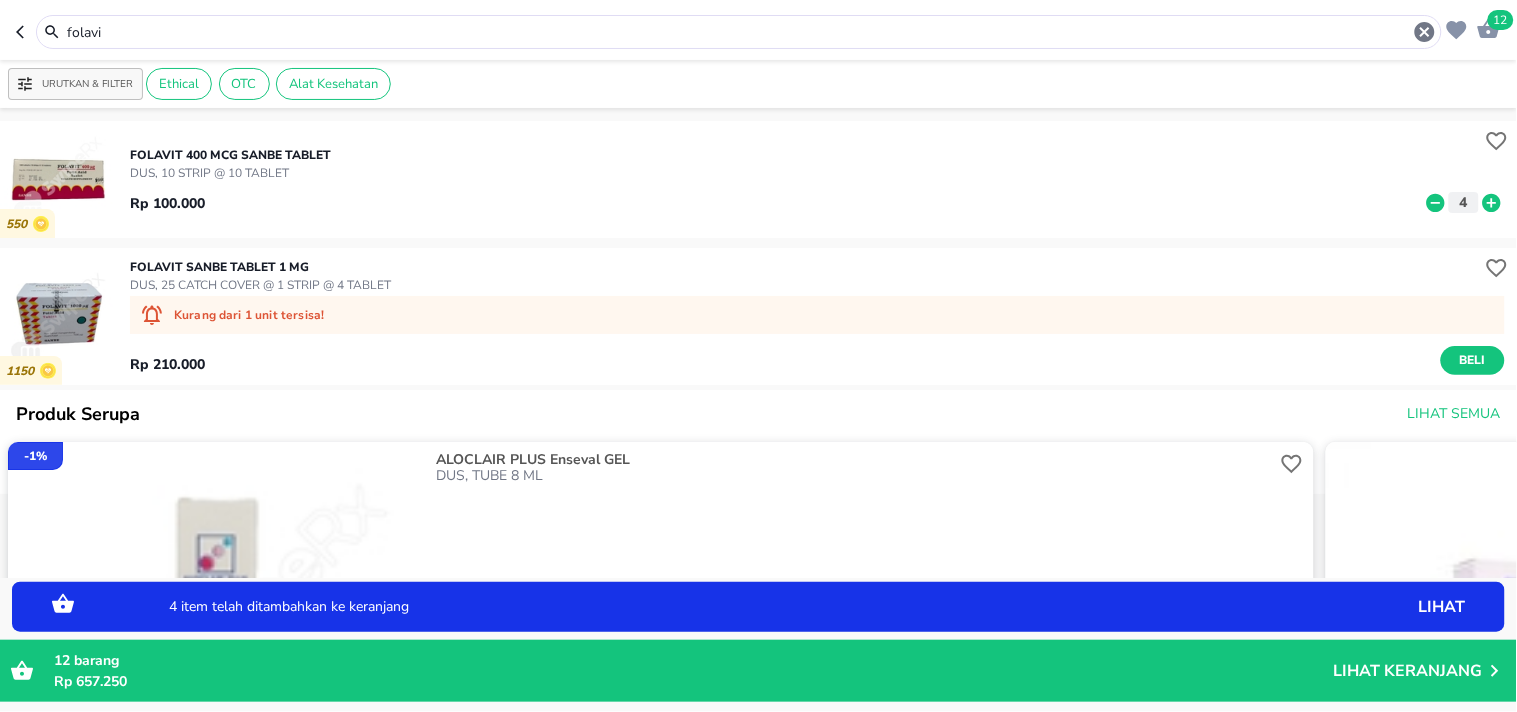 click 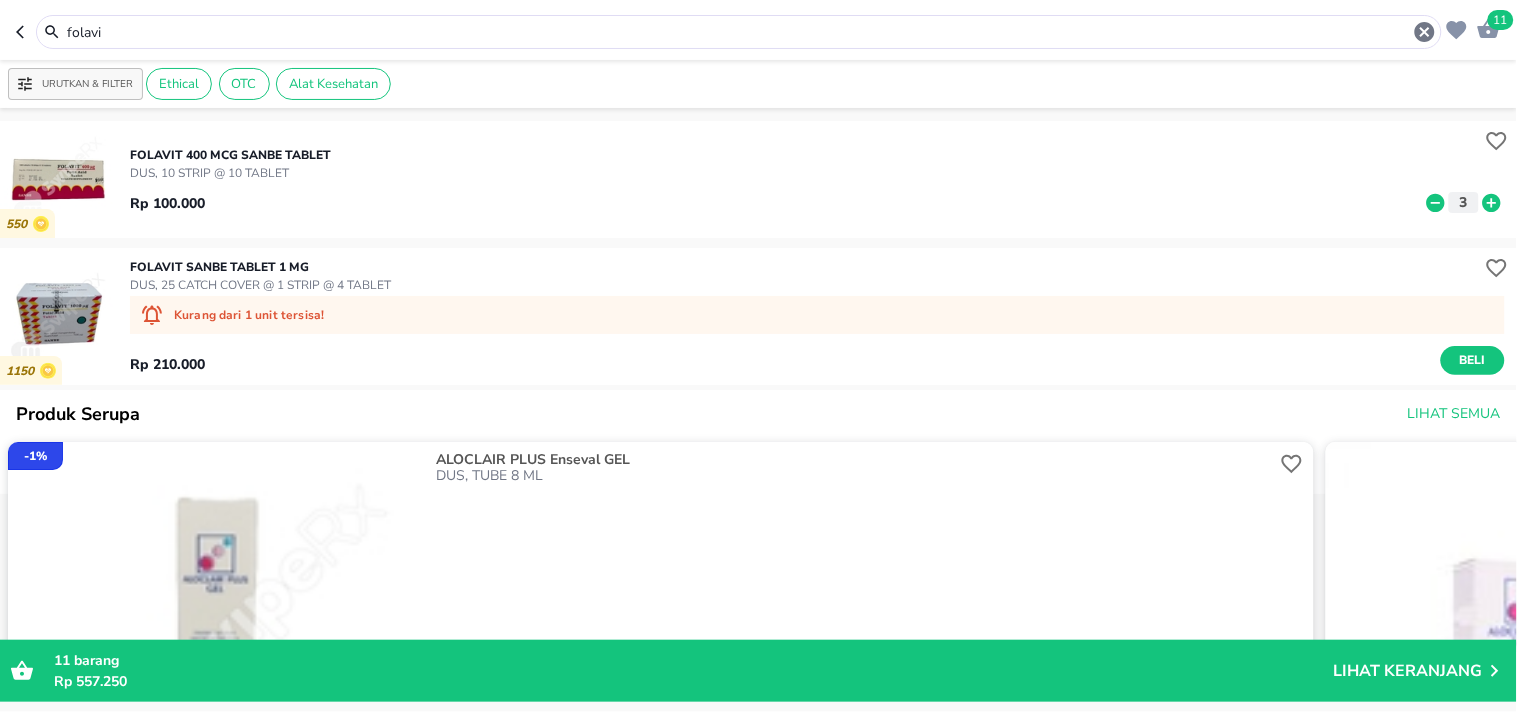 click on "folavi" at bounding box center [739, 32] 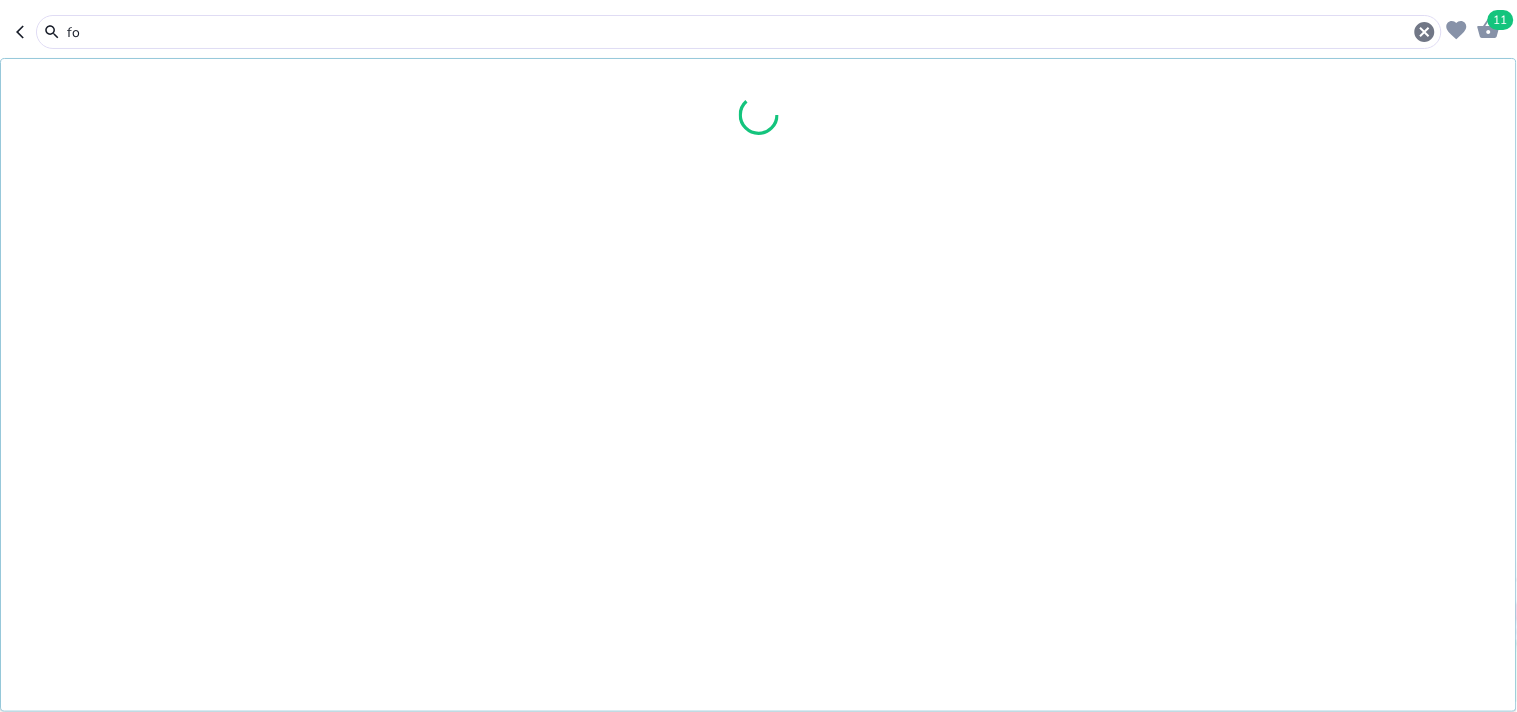 type on "f" 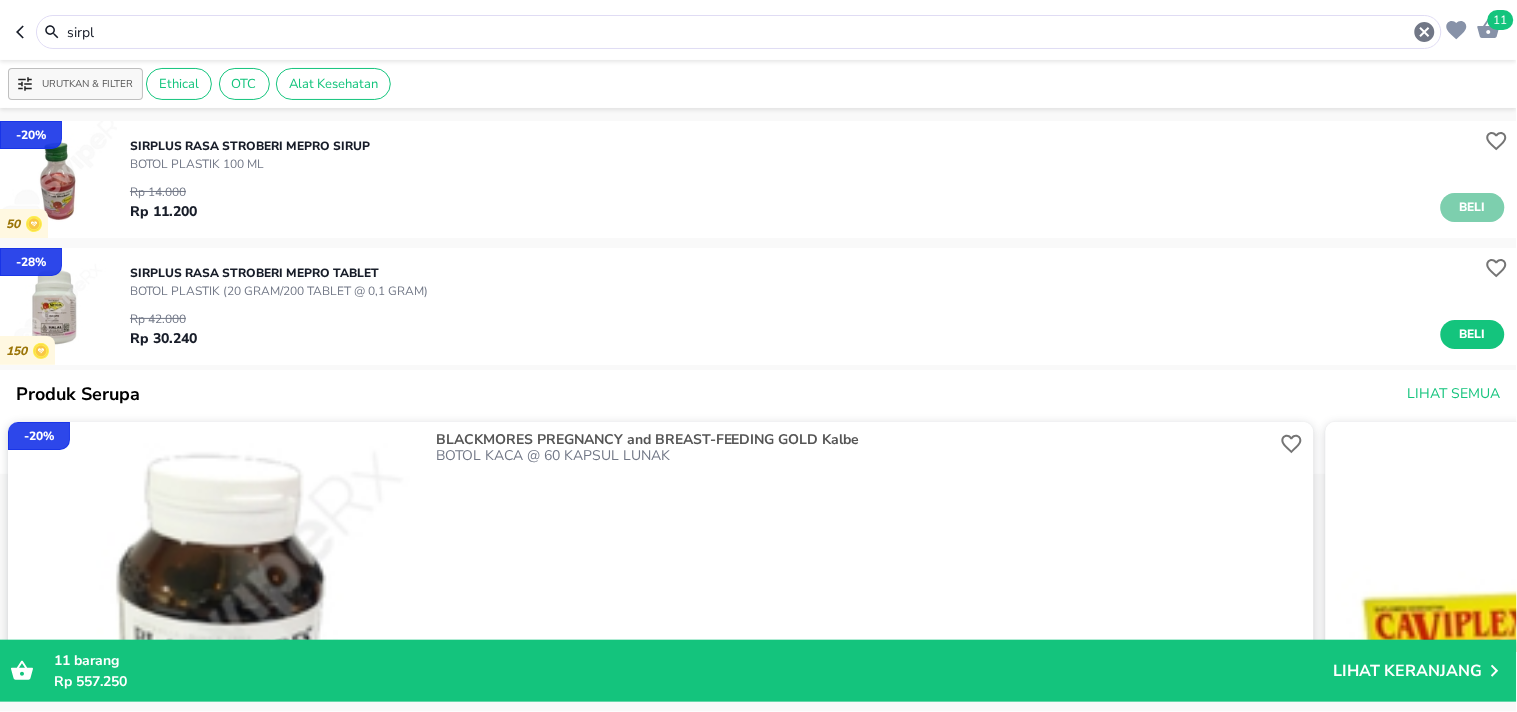 click on "Beli" at bounding box center (1473, 207) 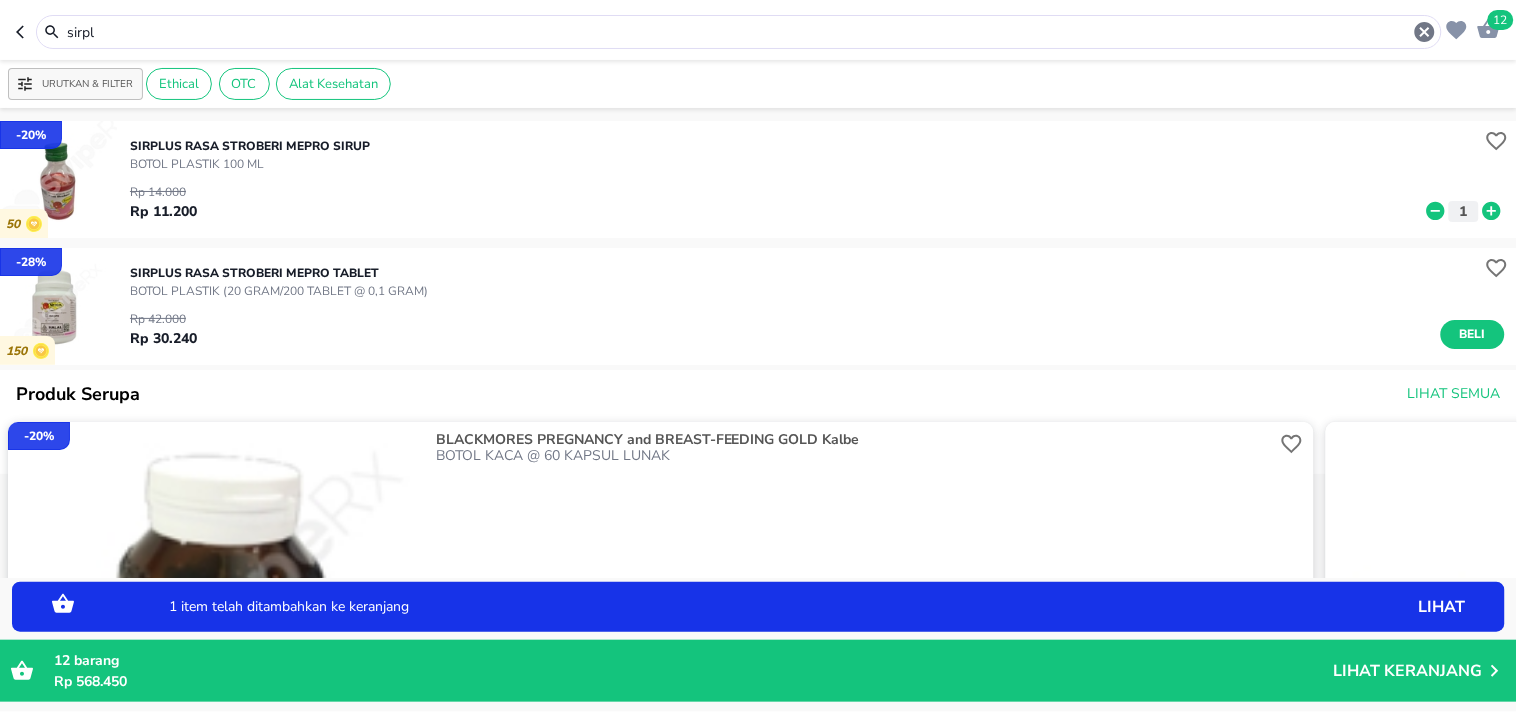click 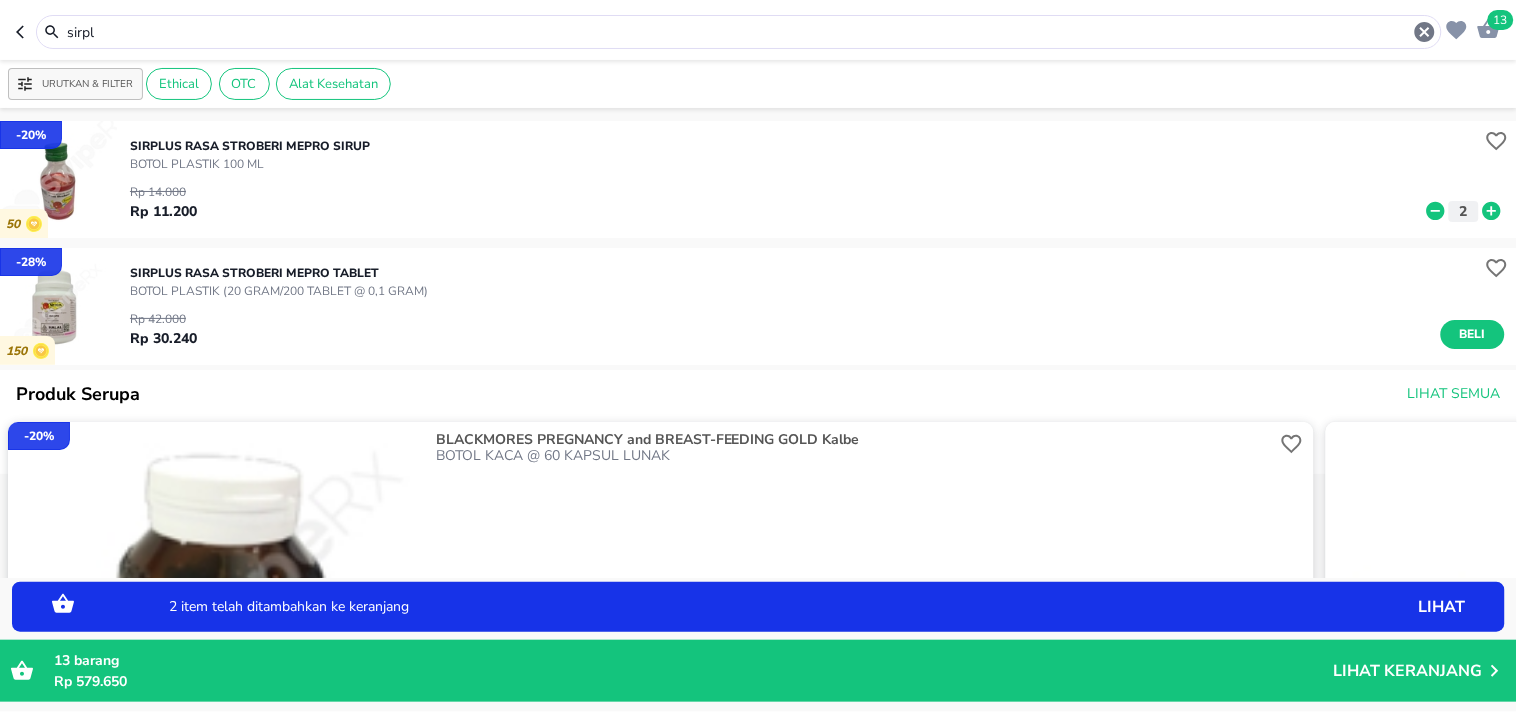 click 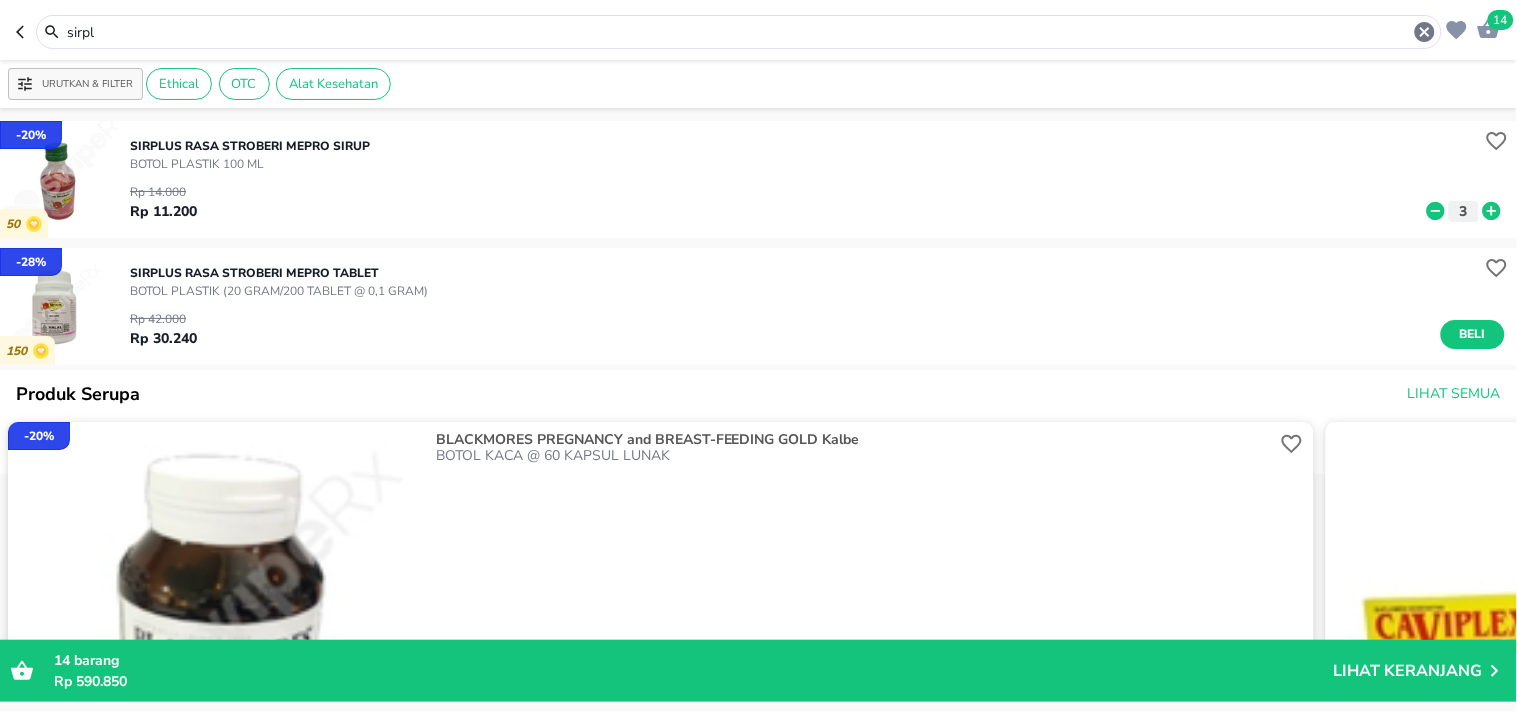 click on "sirpl" at bounding box center (739, 32) 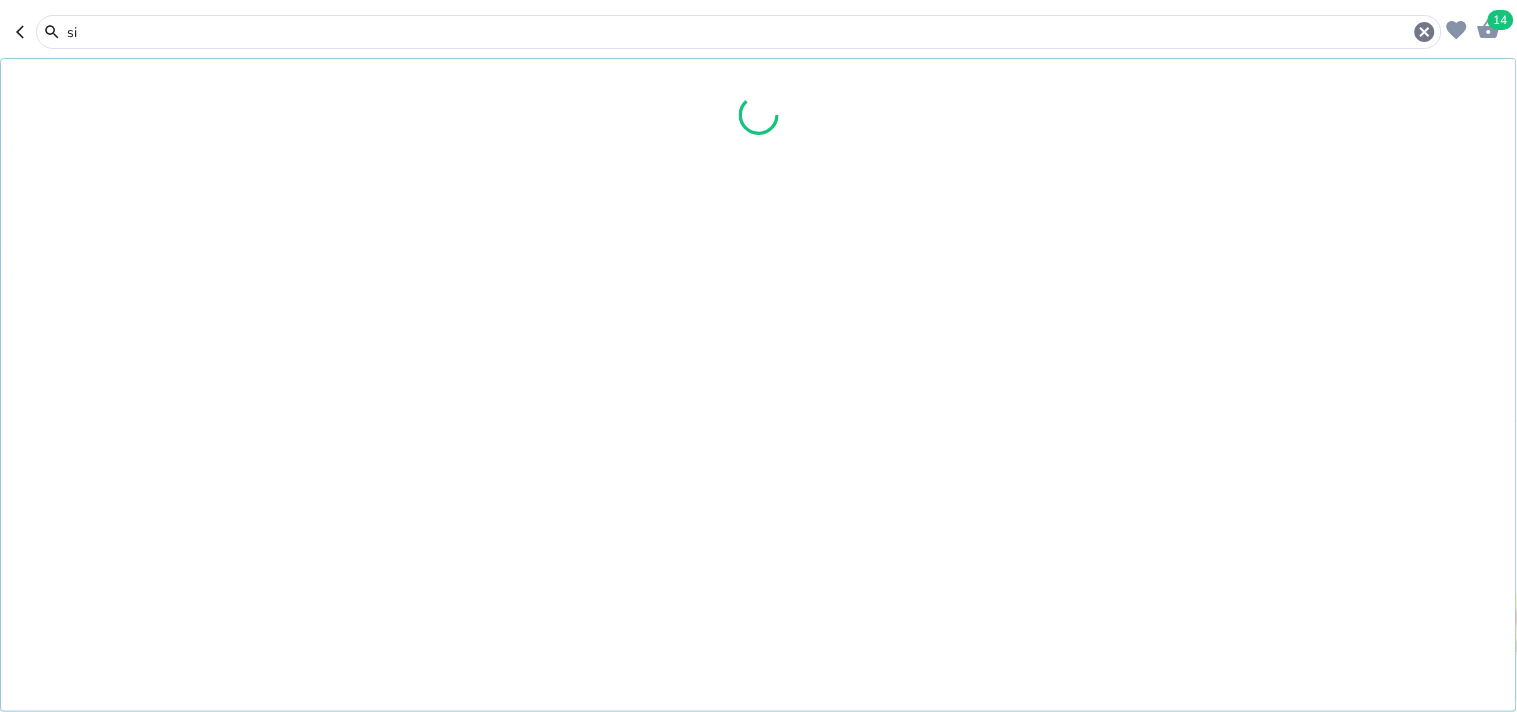 type on "s" 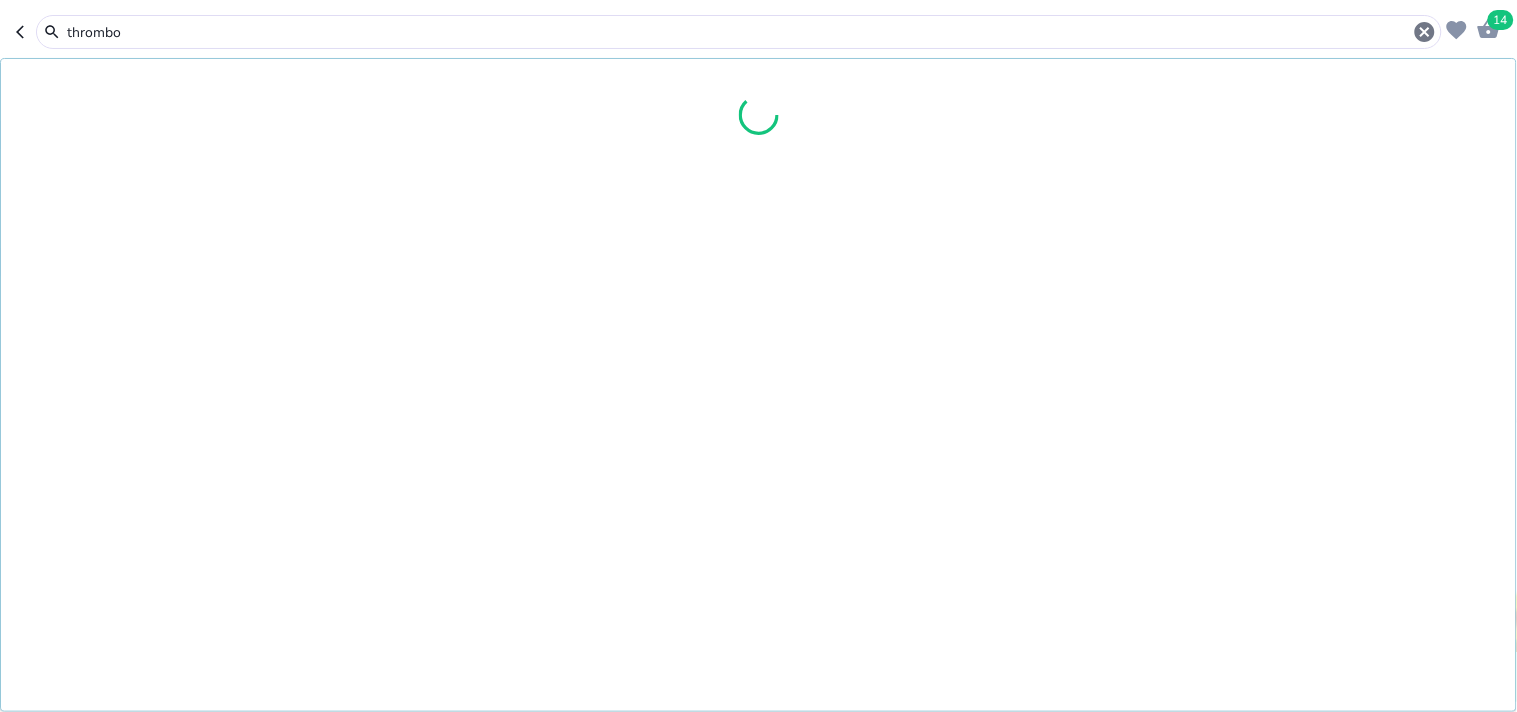 type on "thrombo" 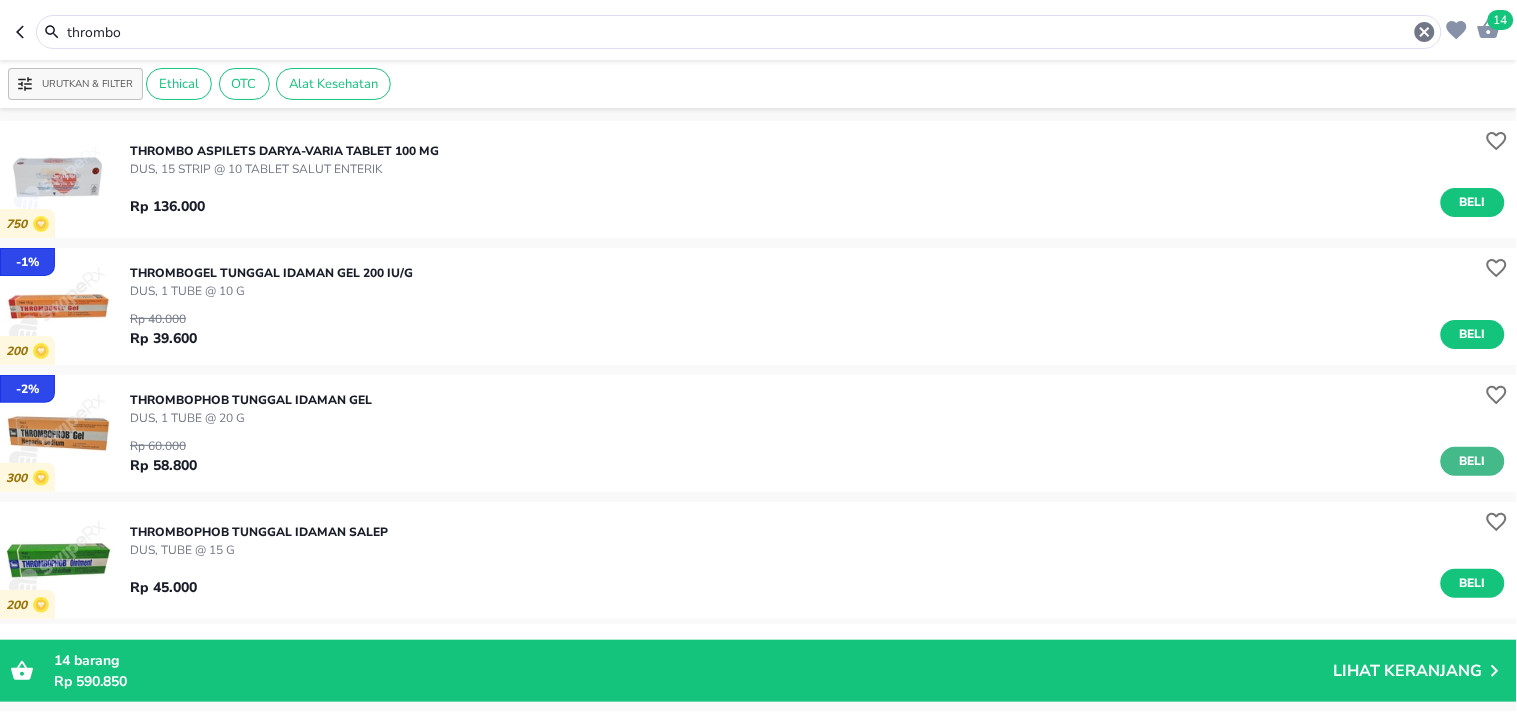 click on "Beli" at bounding box center (1473, 461) 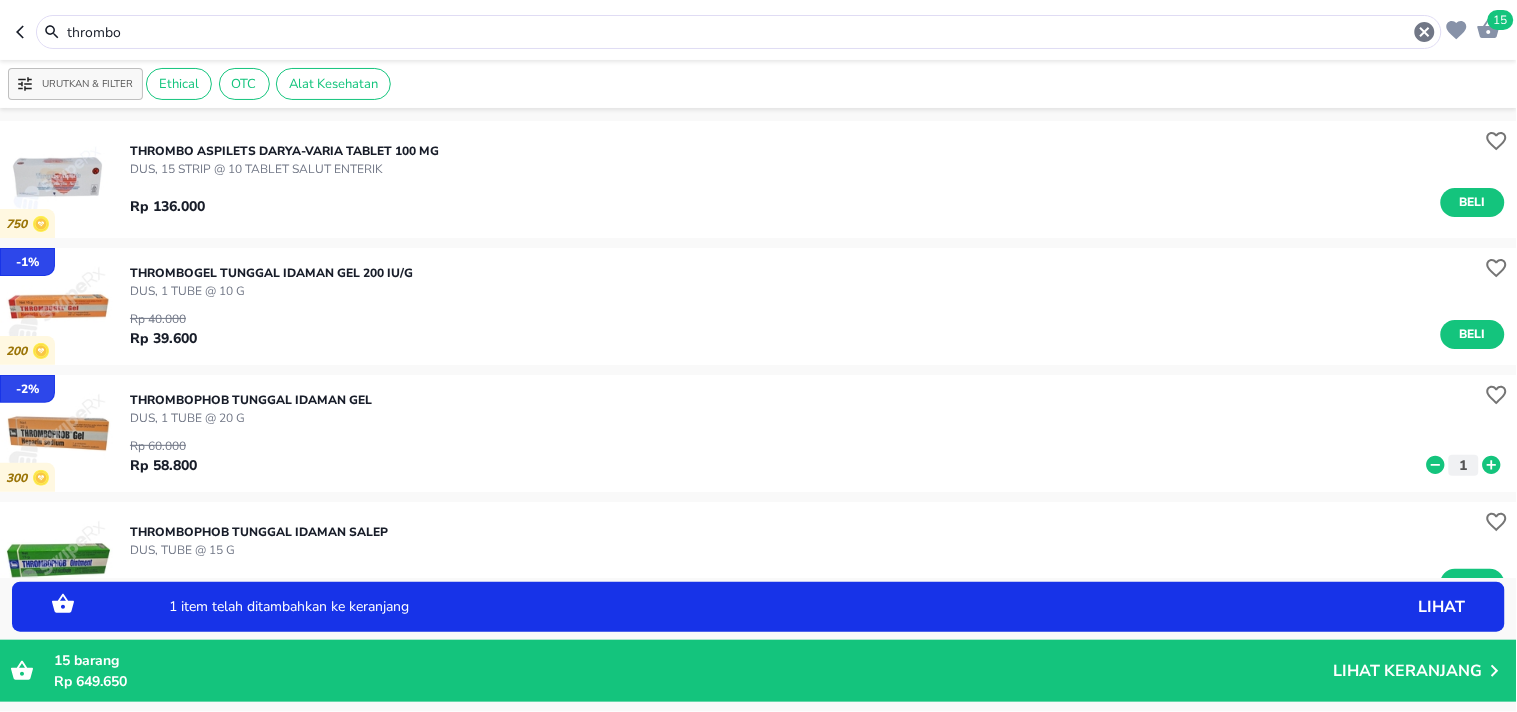 click 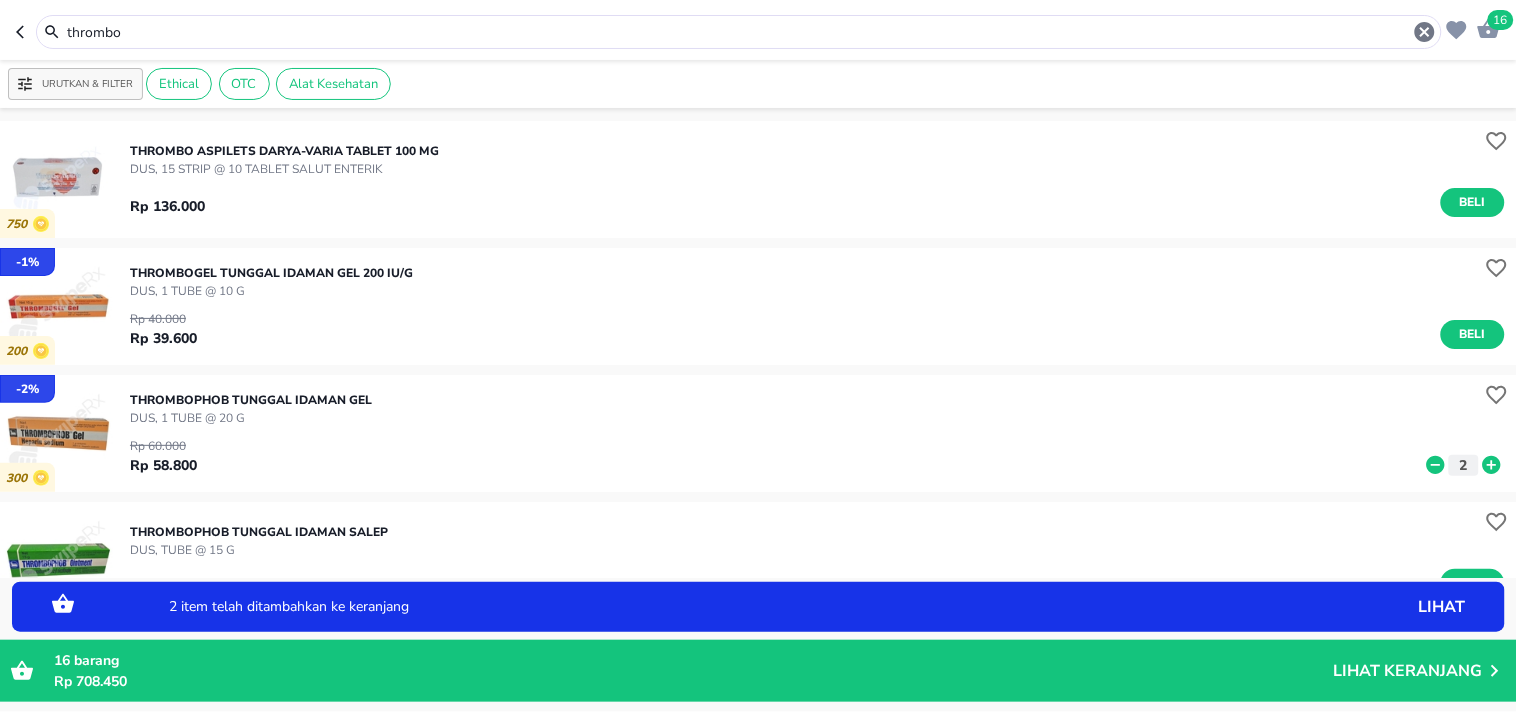 click 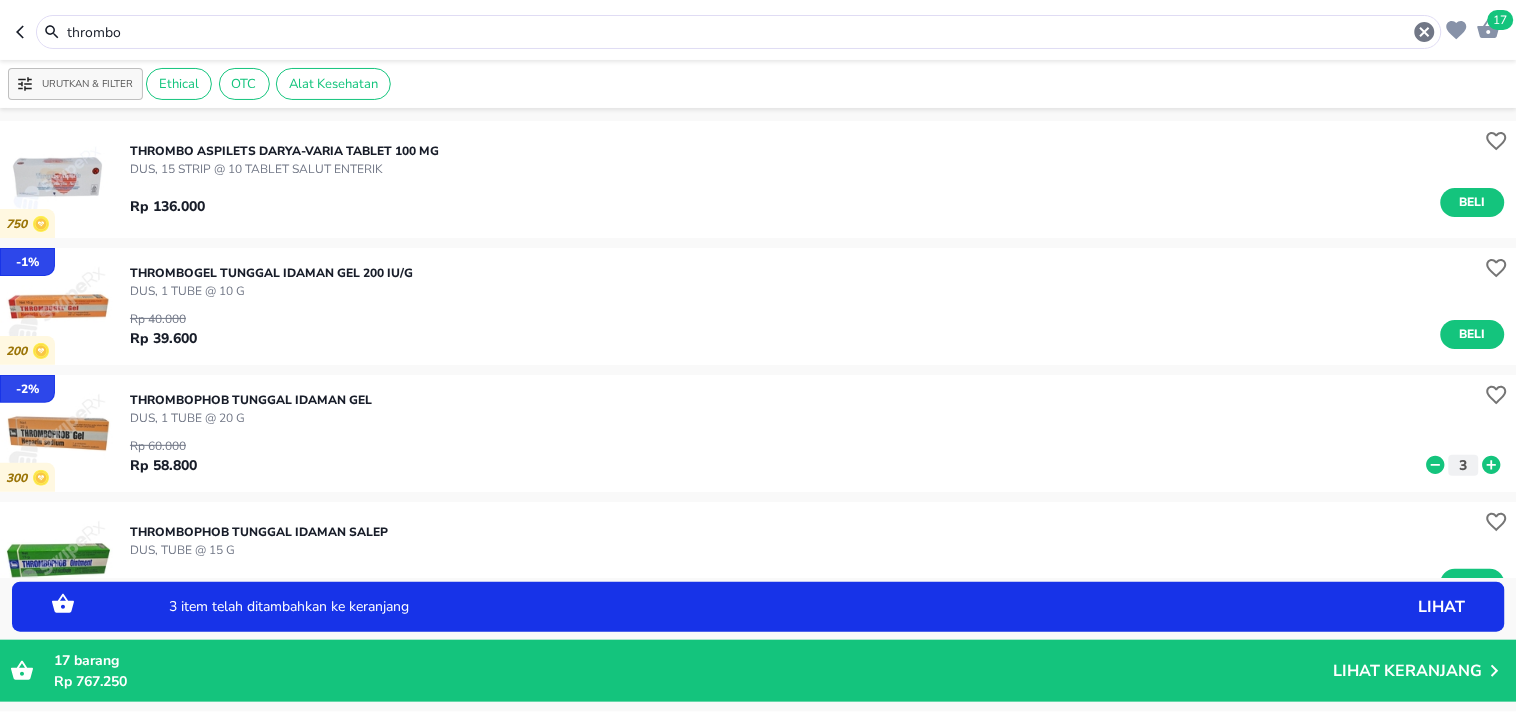 click 